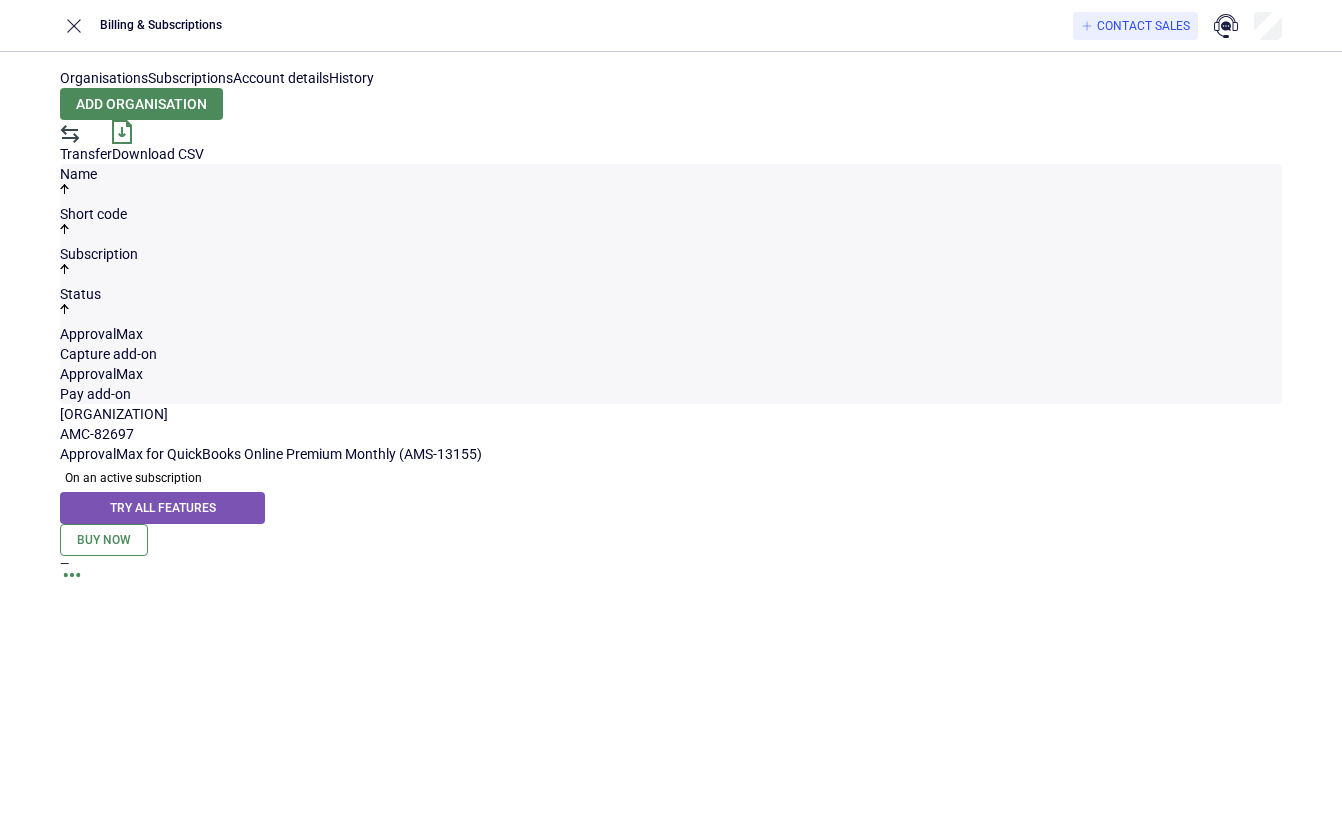 scroll, scrollTop: 0, scrollLeft: 0, axis: both 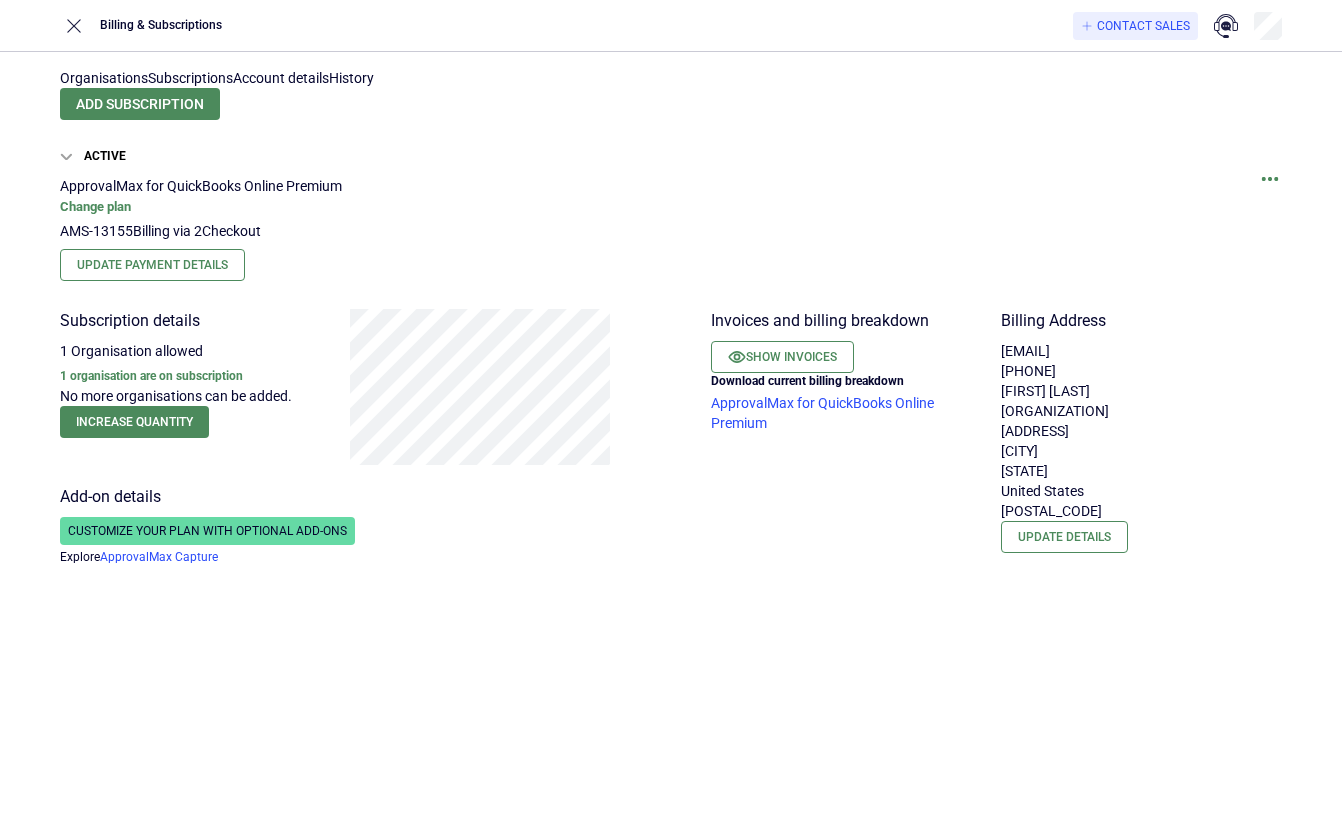 click at bounding box center [1270, 179] 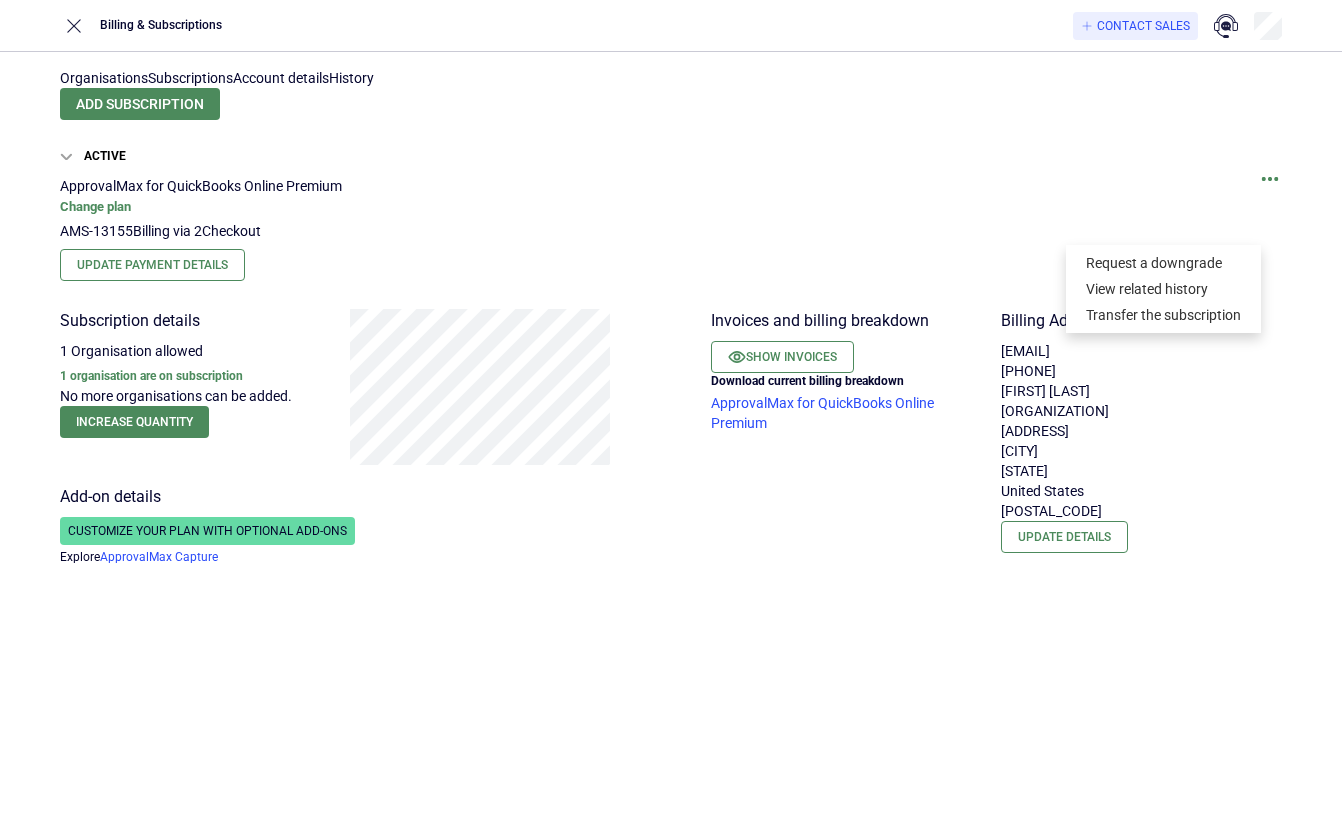 click at bounding box center (1270, 179) 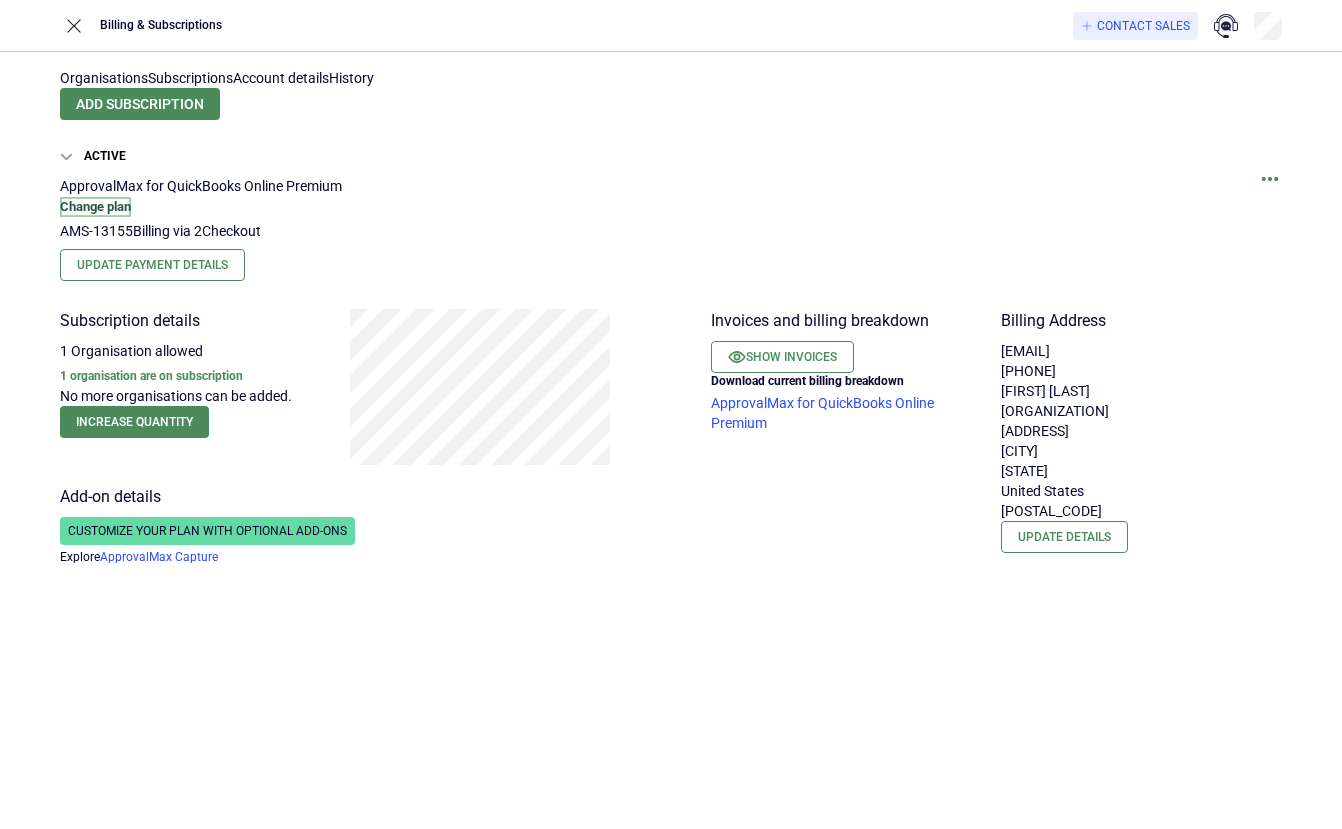 click on "Change plan" at bounding box center (95, 207) 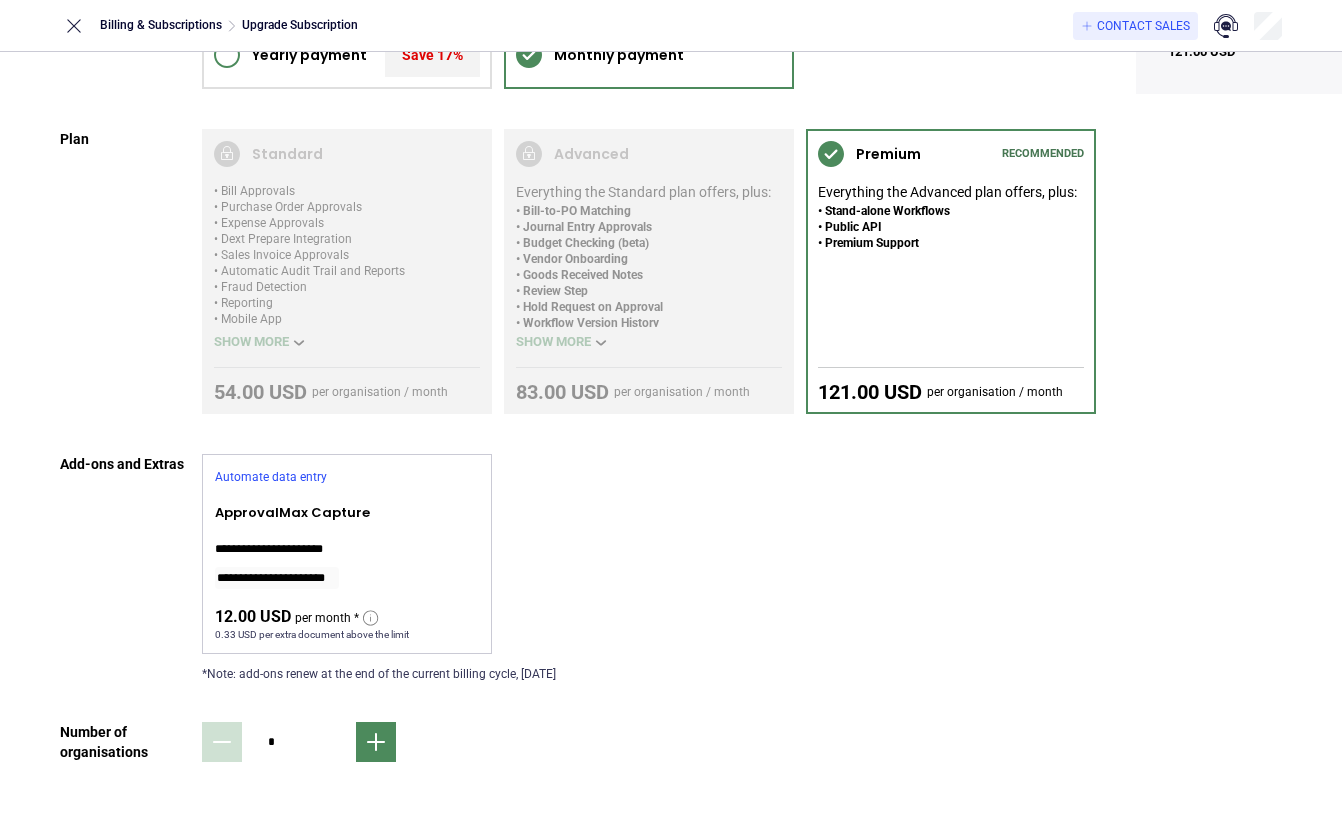 scroll, scrollTop: 166, scrollLeft: 0, axis: vertical 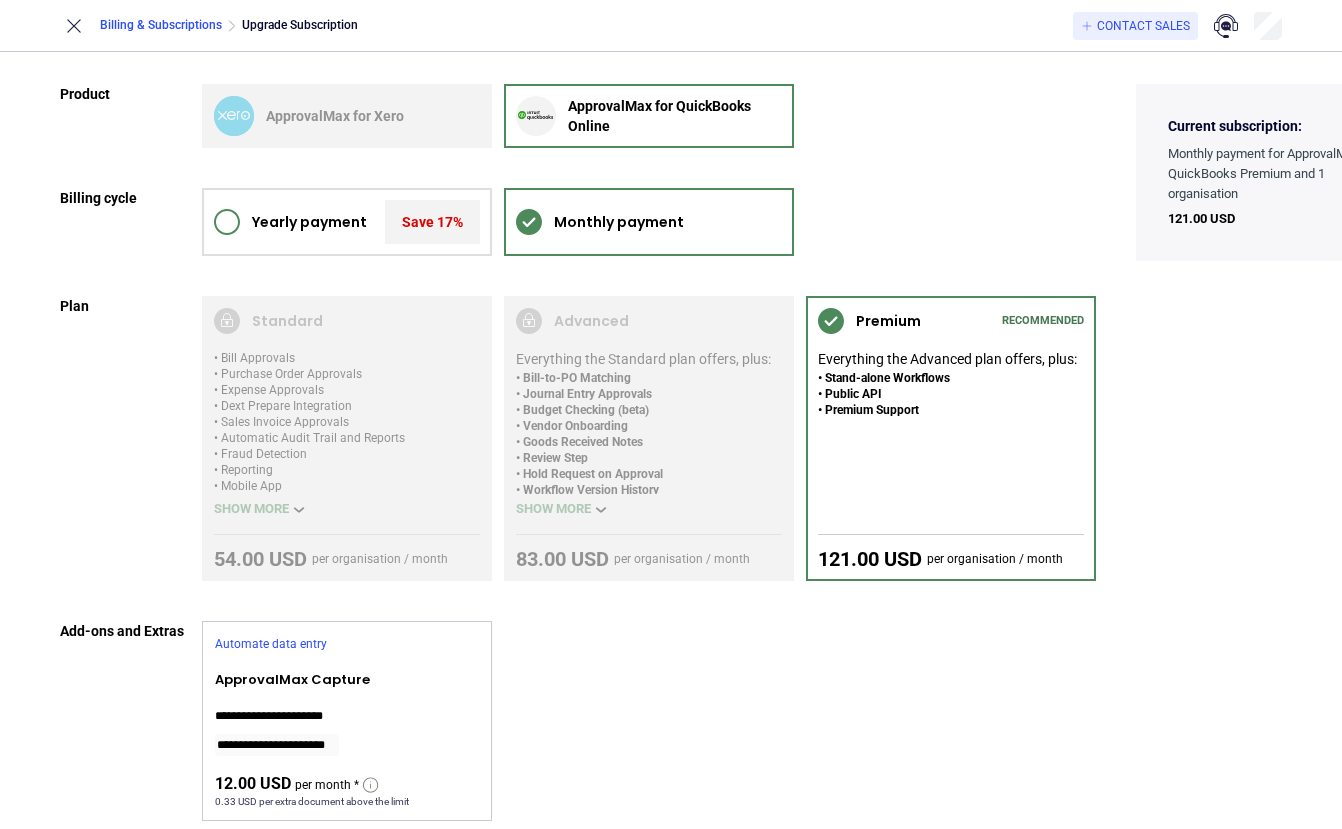 click on "Billing & Subscriptions" at bounding box center (161, 25) 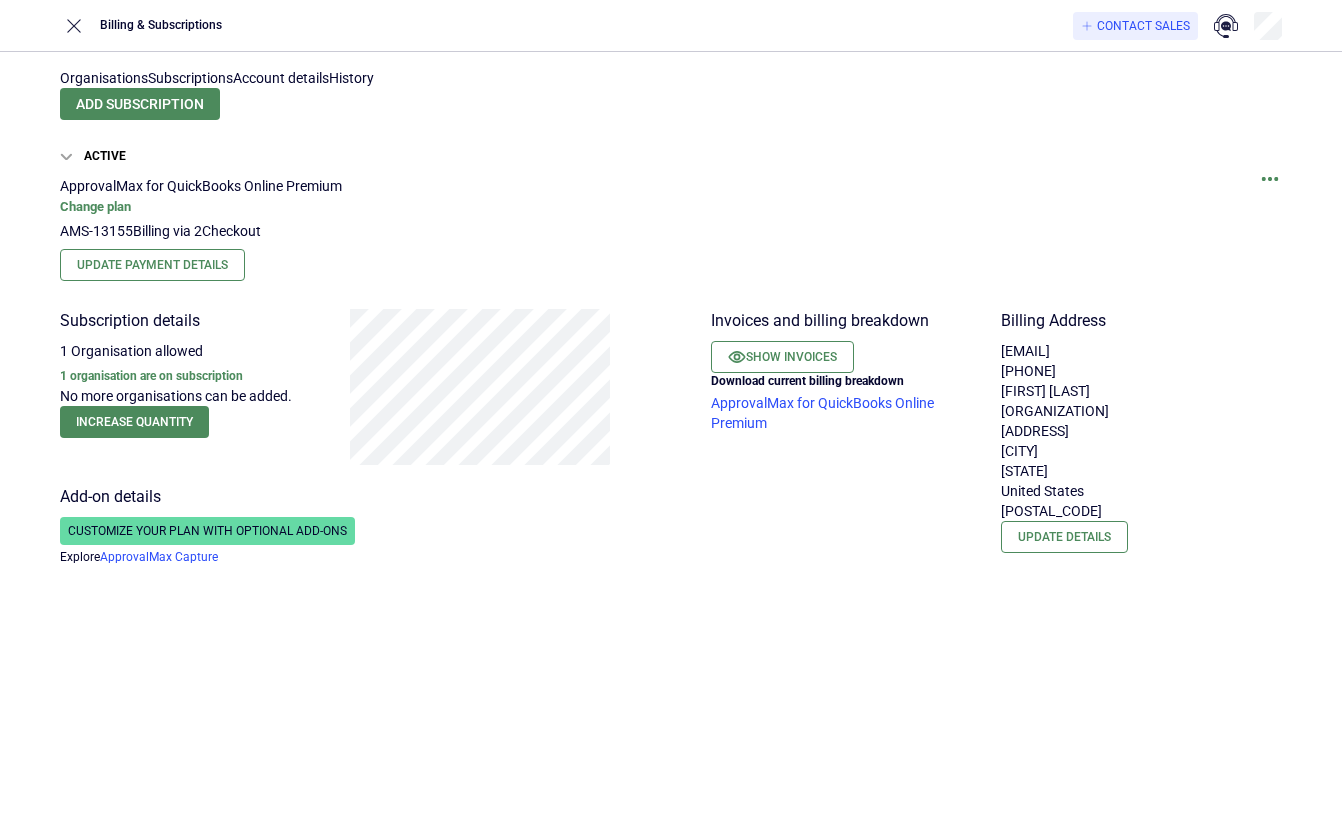 scroll, scrollTop: 0, scrollLeft: 0, axis: both 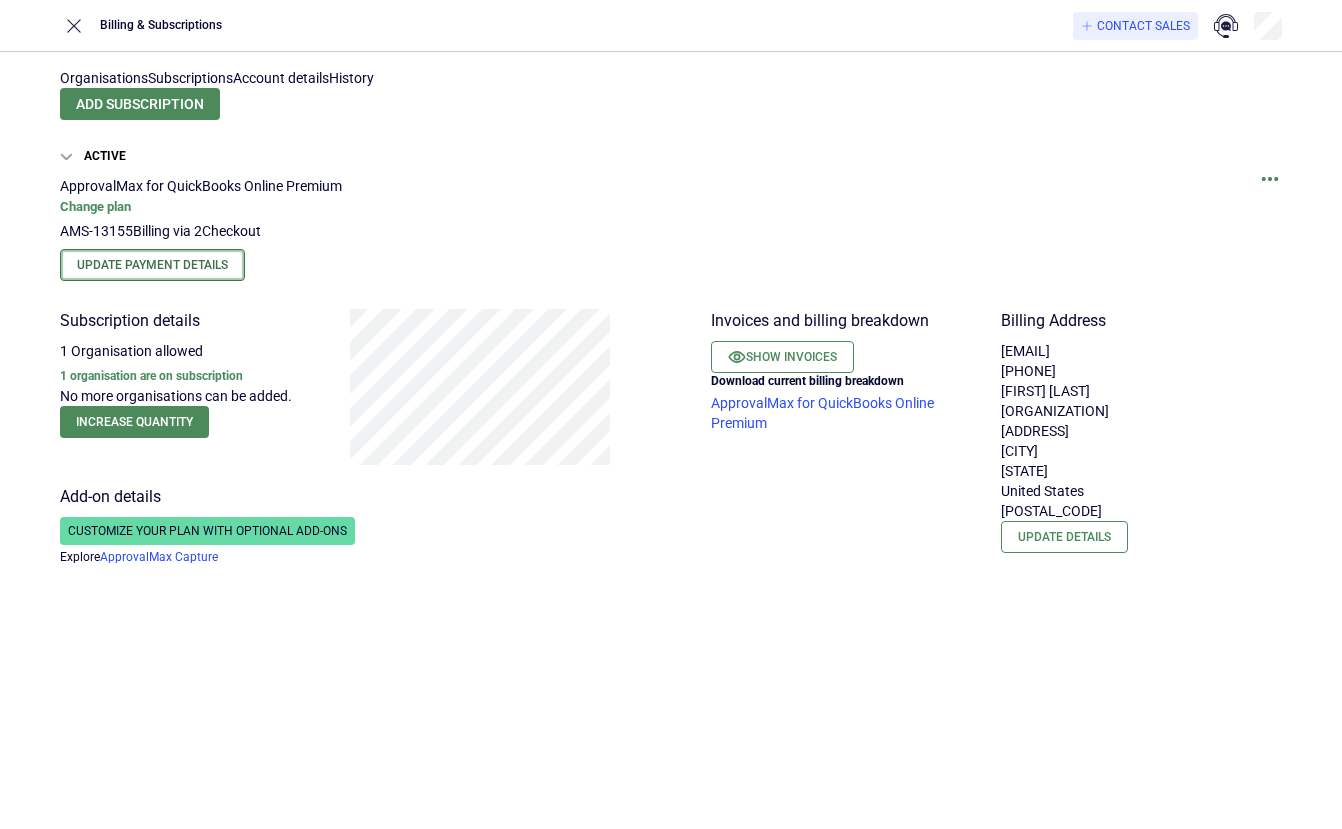 click on "Update Payment Details" at bounding box center (152, 265) 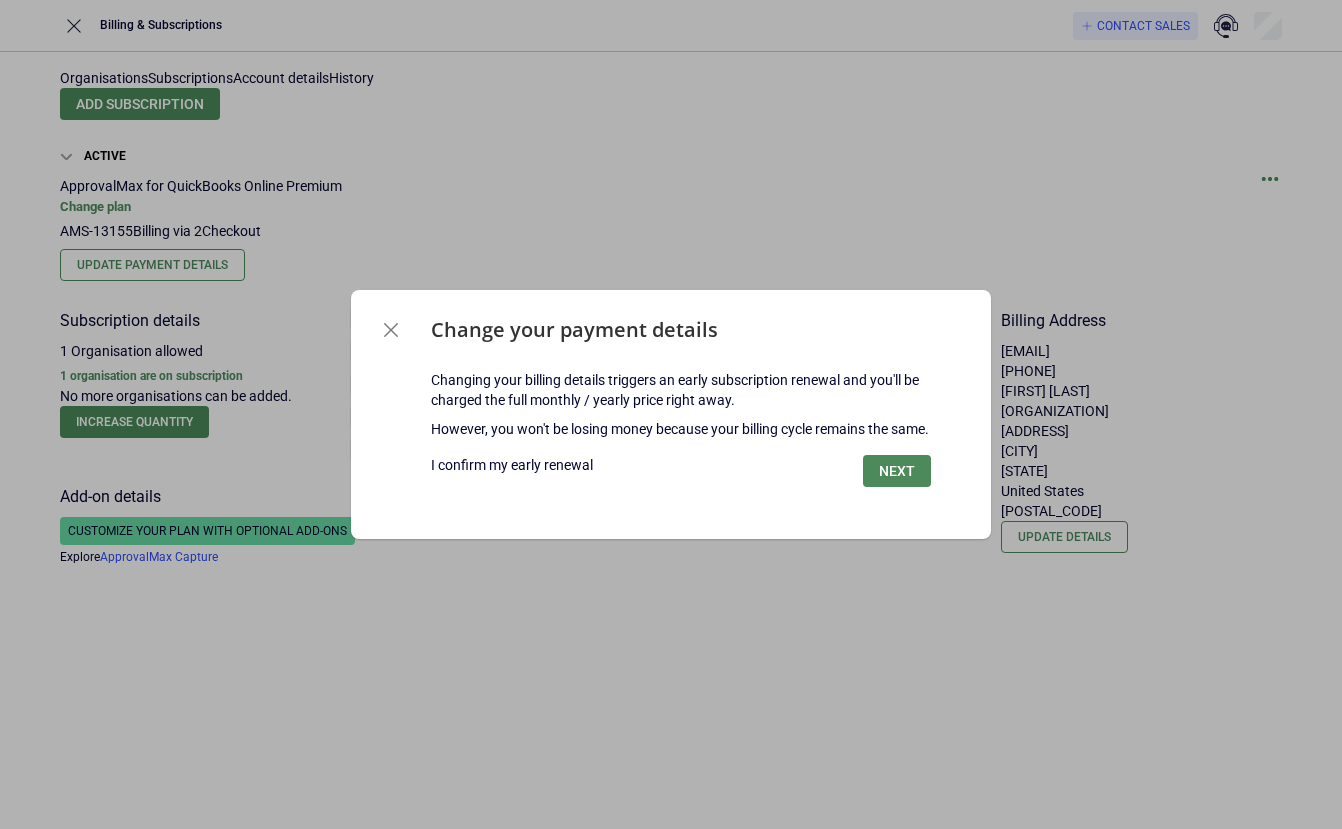 click at bounding box center [391, 330] 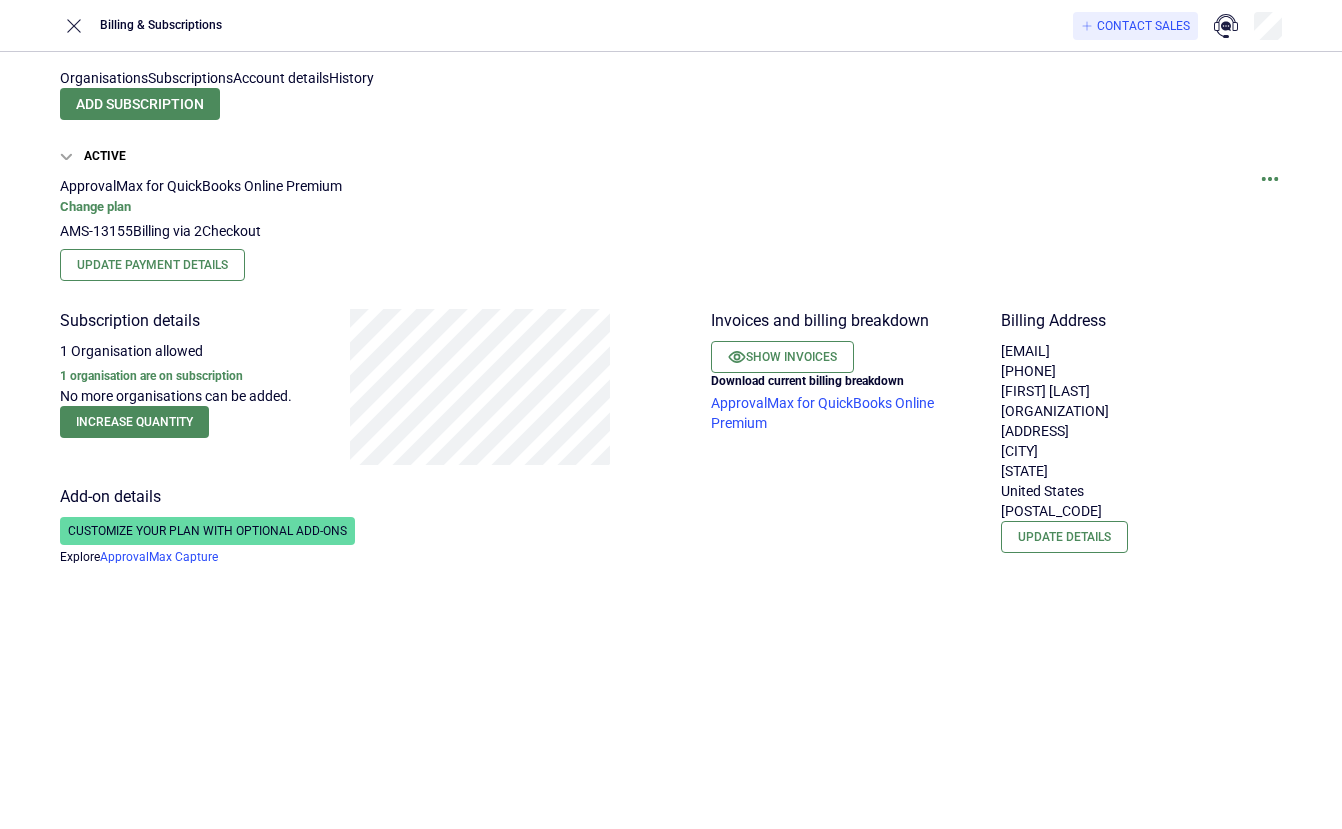 click at bounding box center [1270, 186] 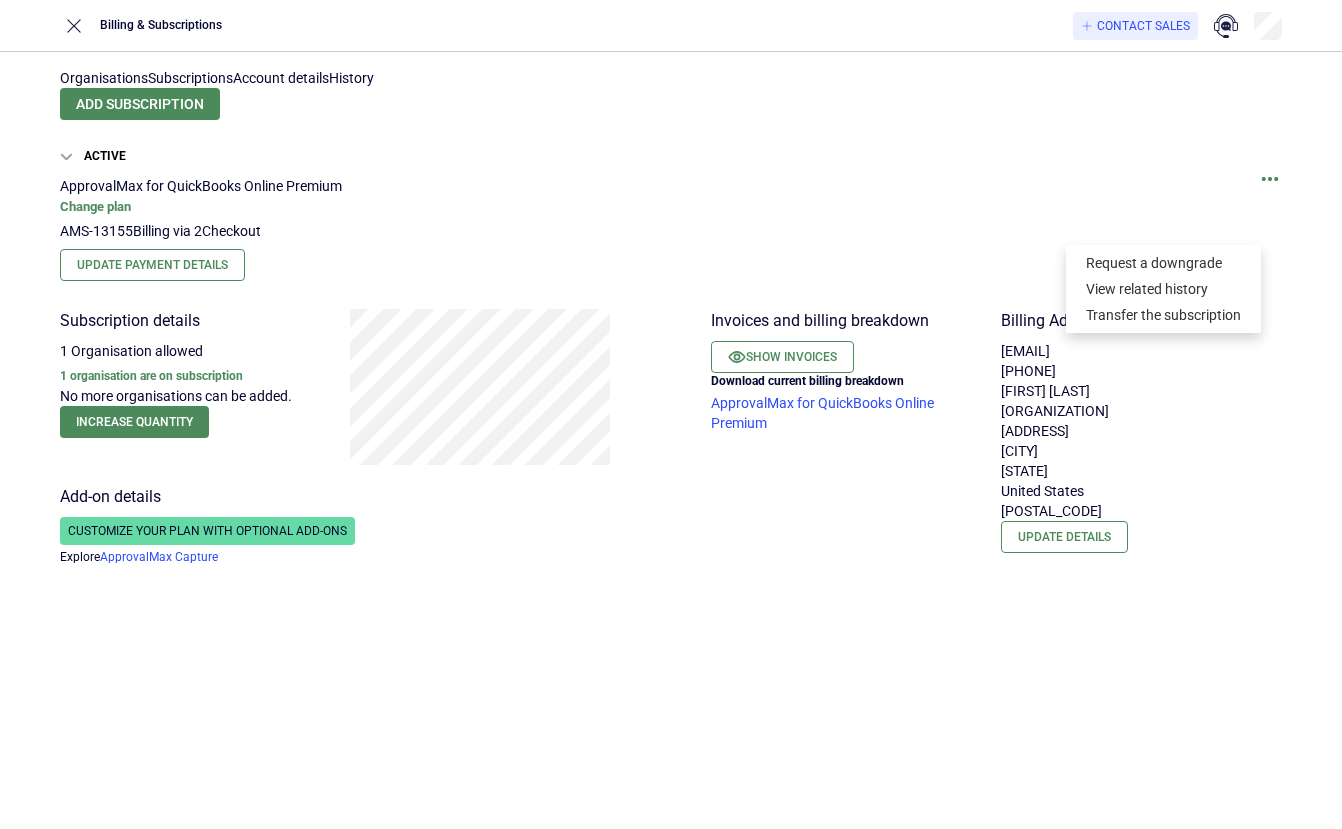 click on "Account details" at bounding box center [281, 78] 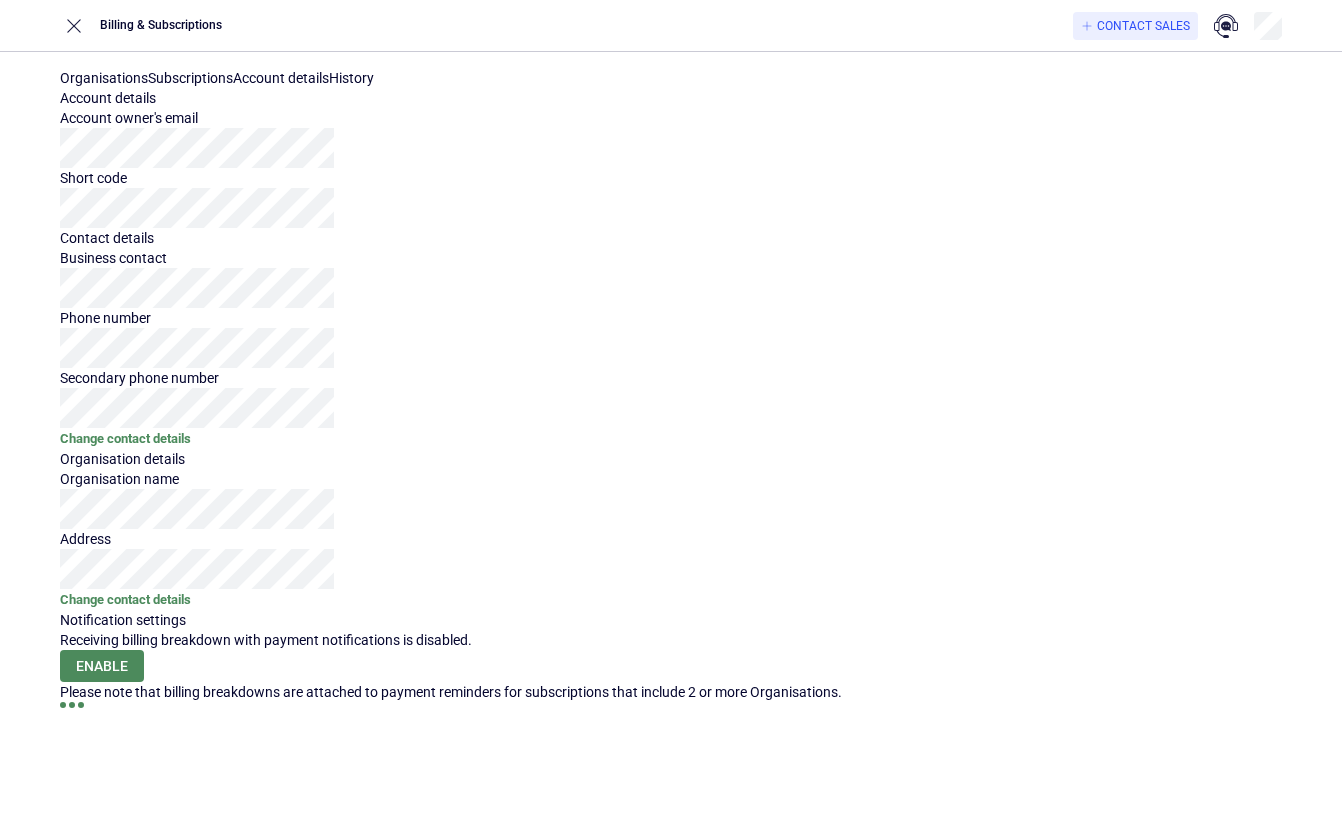 click at bounding box center (72, 712) 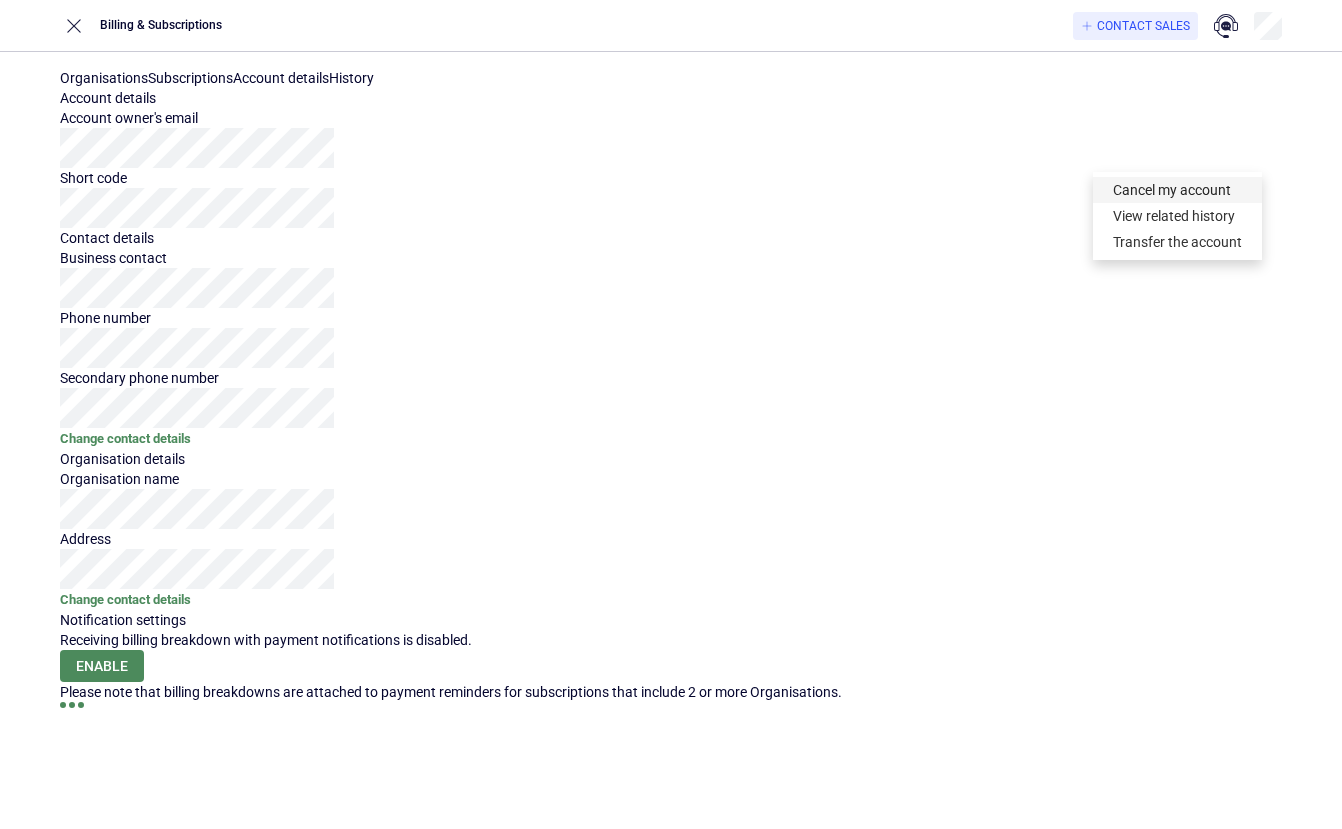 click on "Cancel my account" at bounding box center (1177, 190) 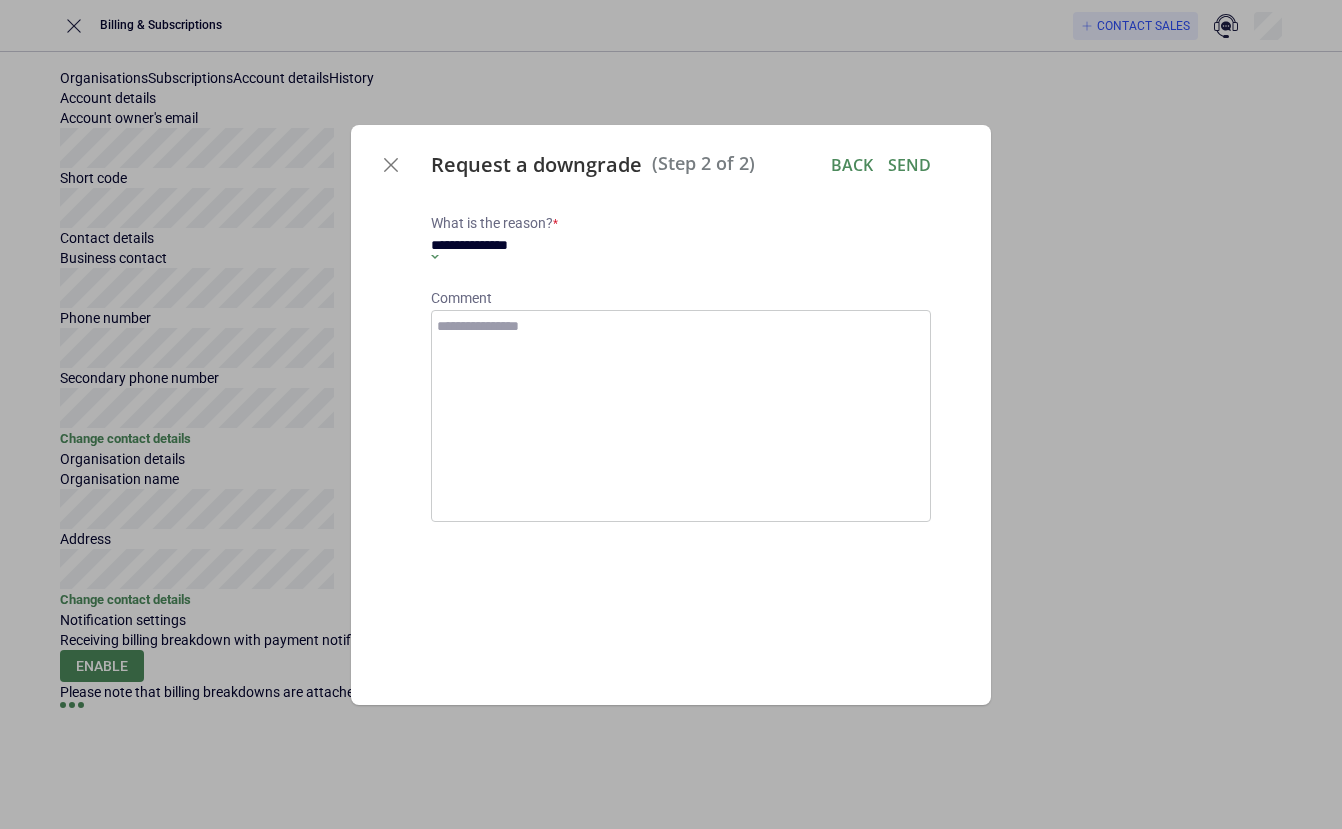 click on "**********" at bounding box center [570, 245] 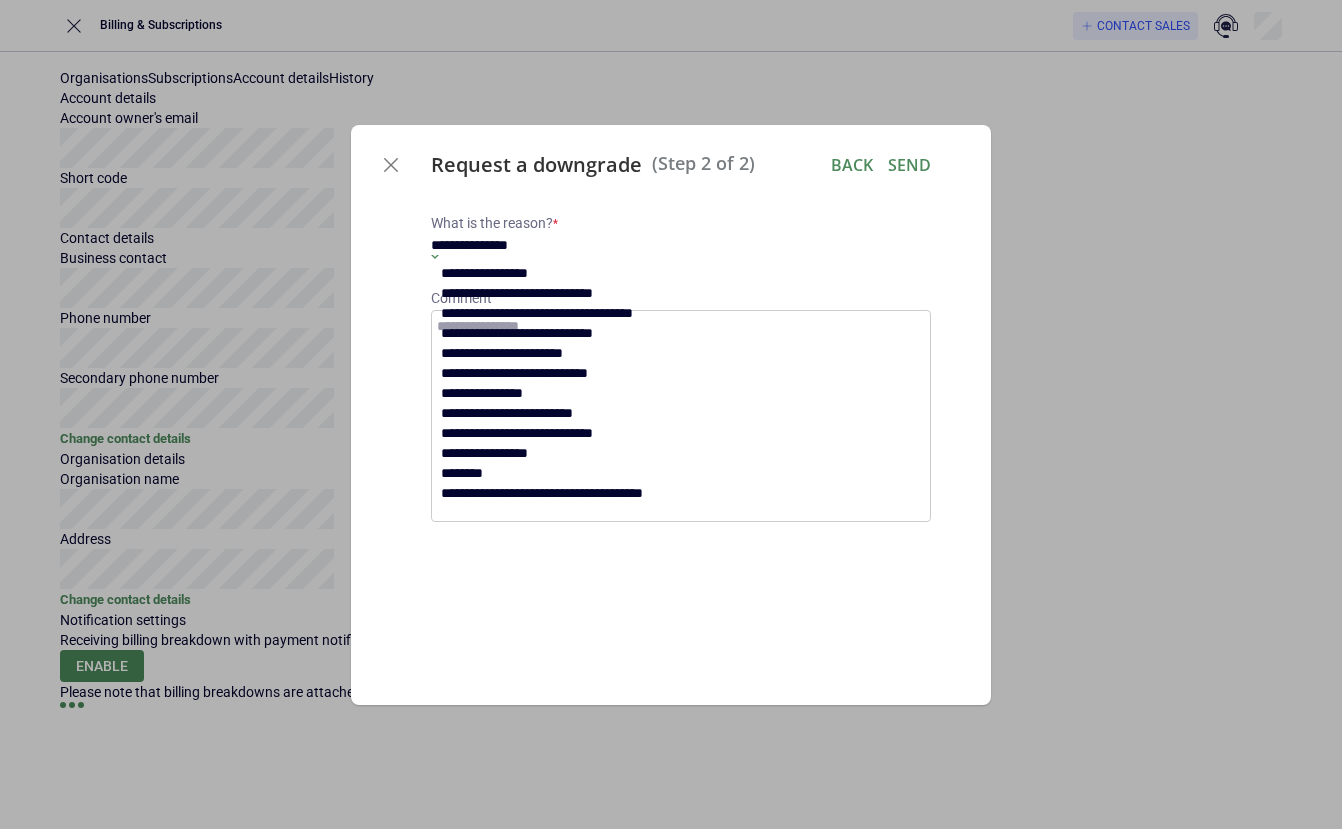 scroll, scrollTop: 172, scrollLeft: 0, axis: vertical 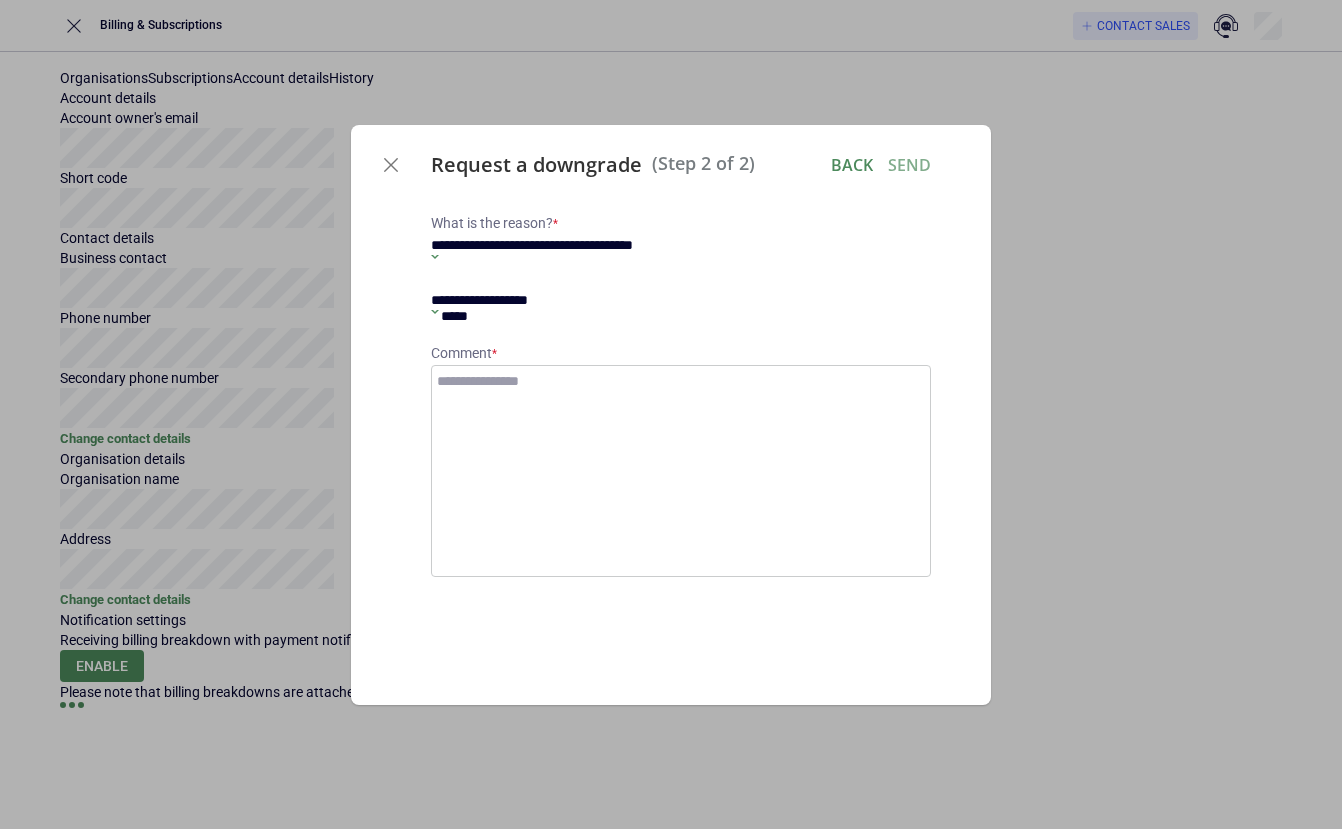click on "**********" at bounding box center (570, 300) 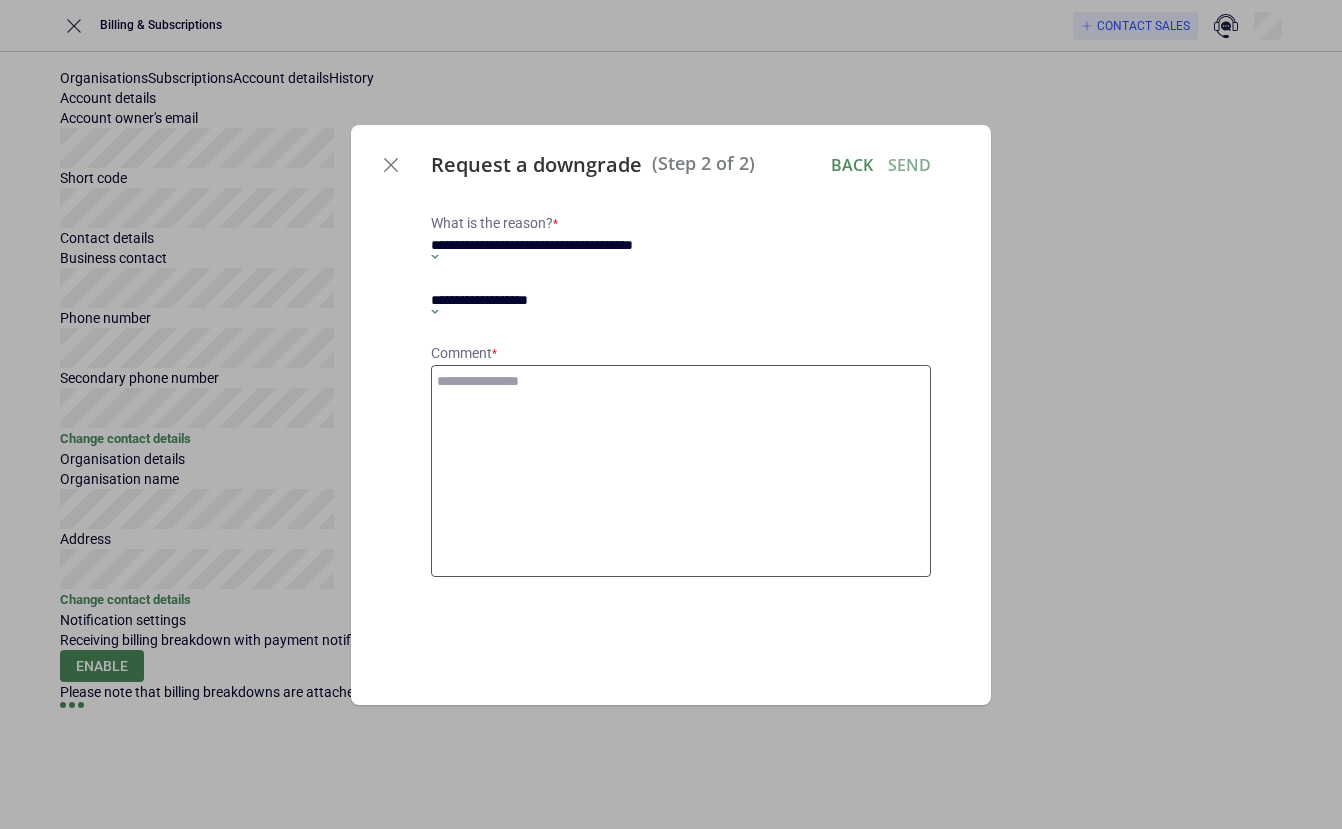 click at bounding box center (681, 471) 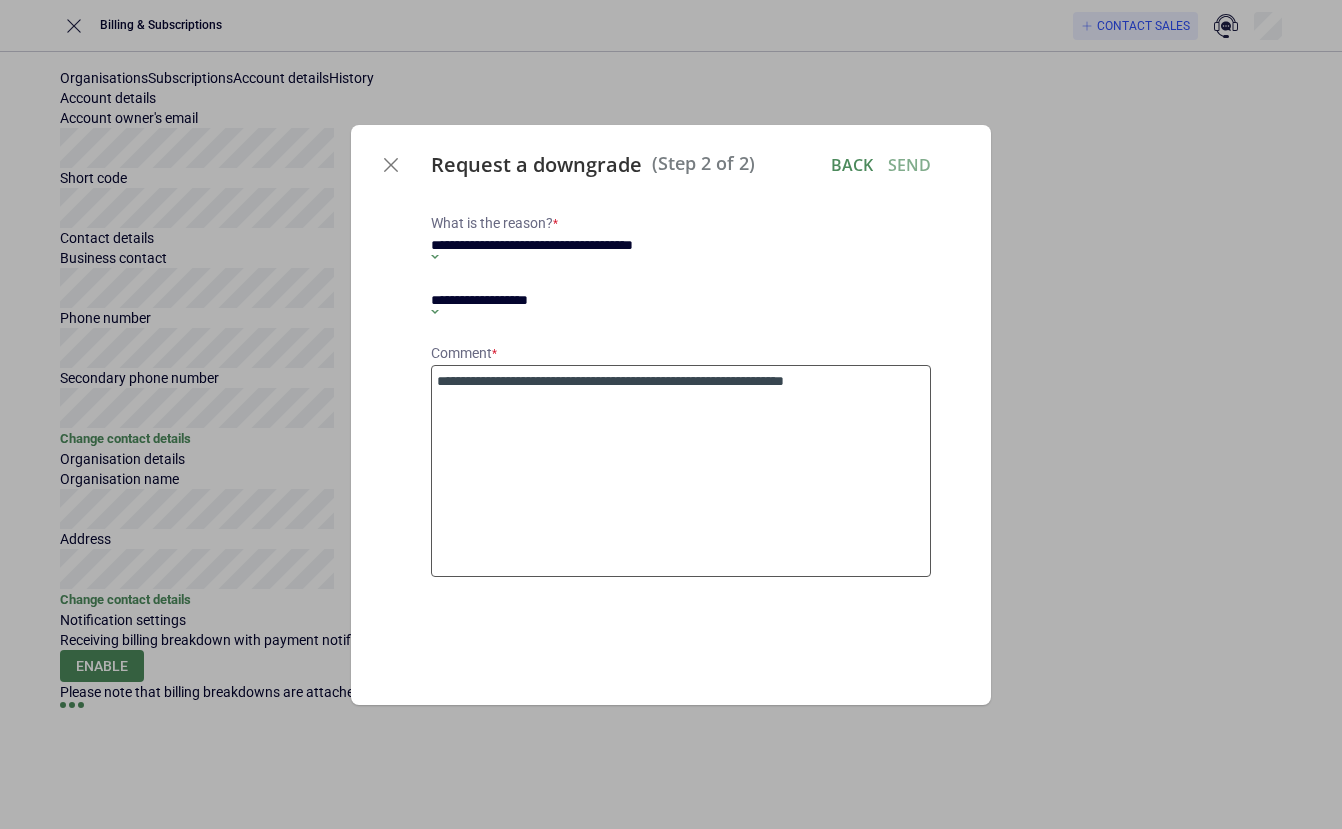 type on "**********" 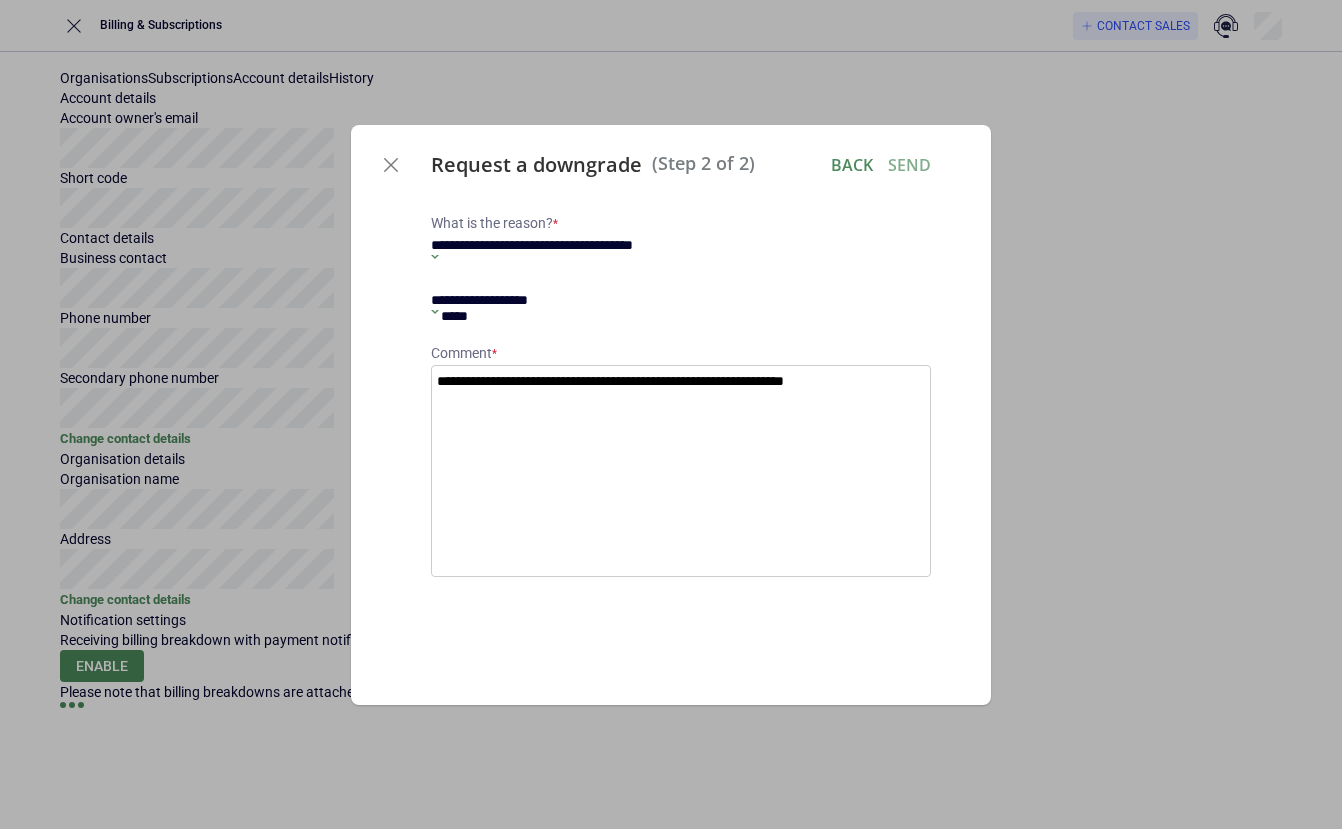 click on "**********" at bounding box center [570, 300] 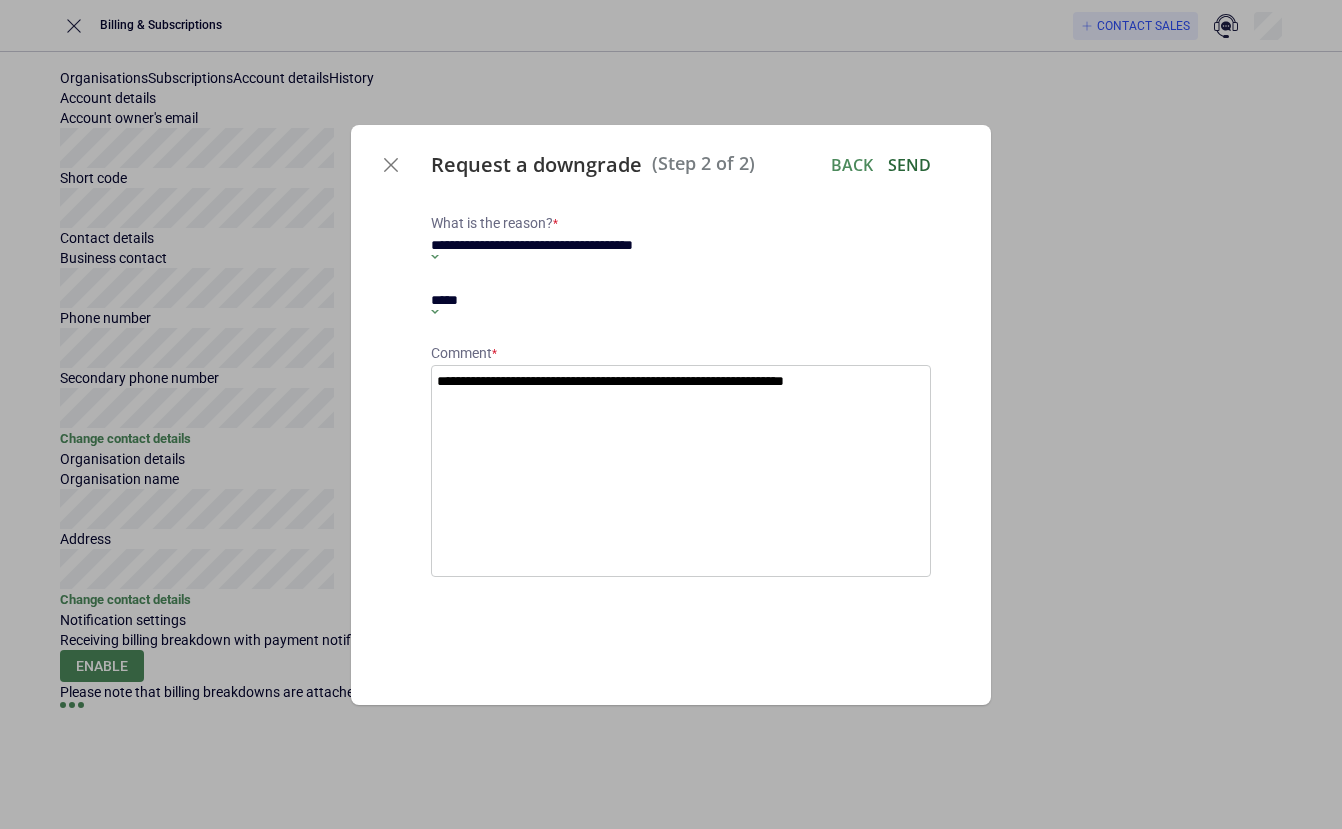 click on "Send" at bounding box center [909, 165] 